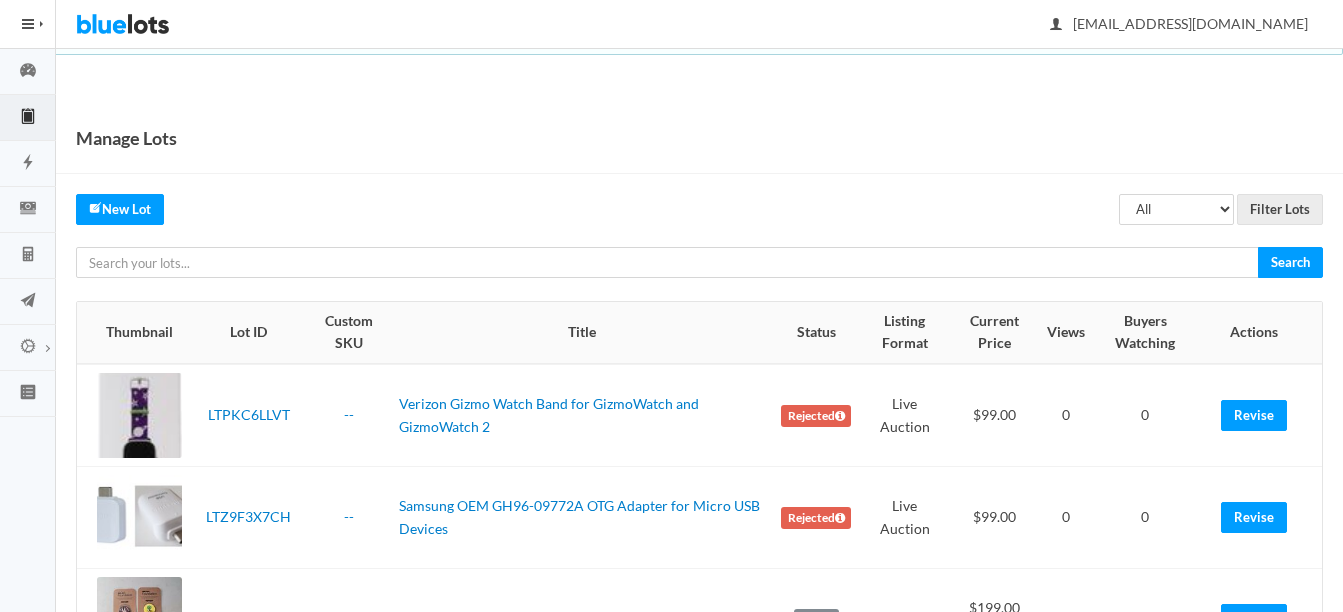 scroll, scrollTop: 0, scrollLeft: 0, axis: both 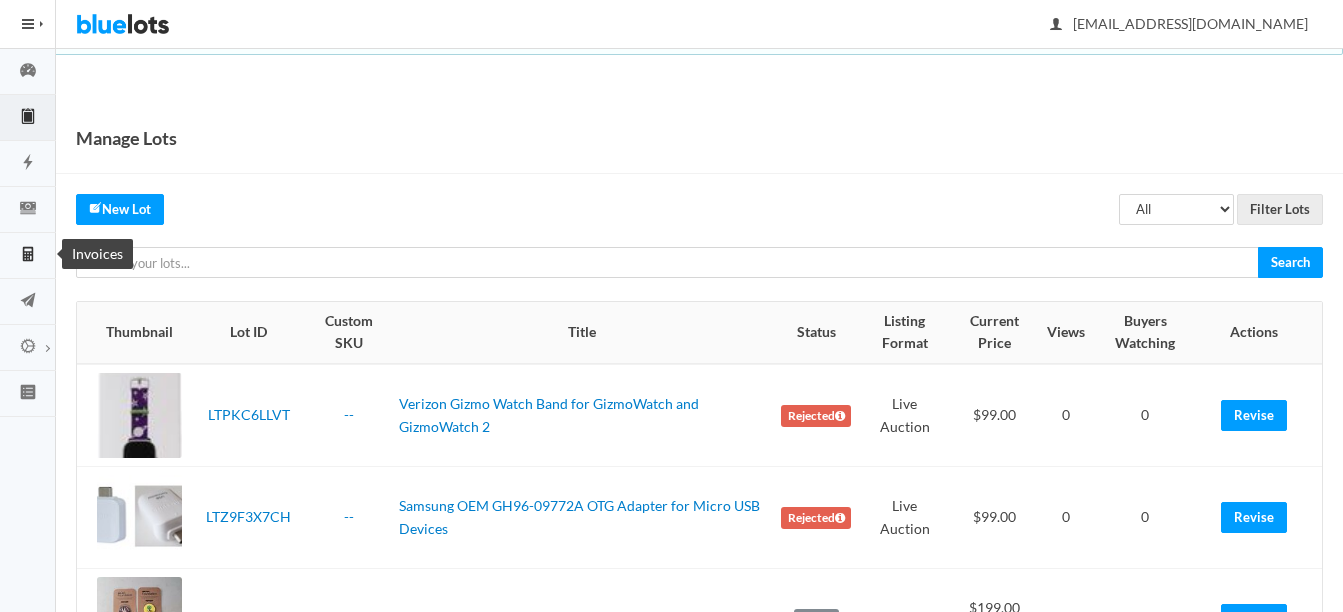 click 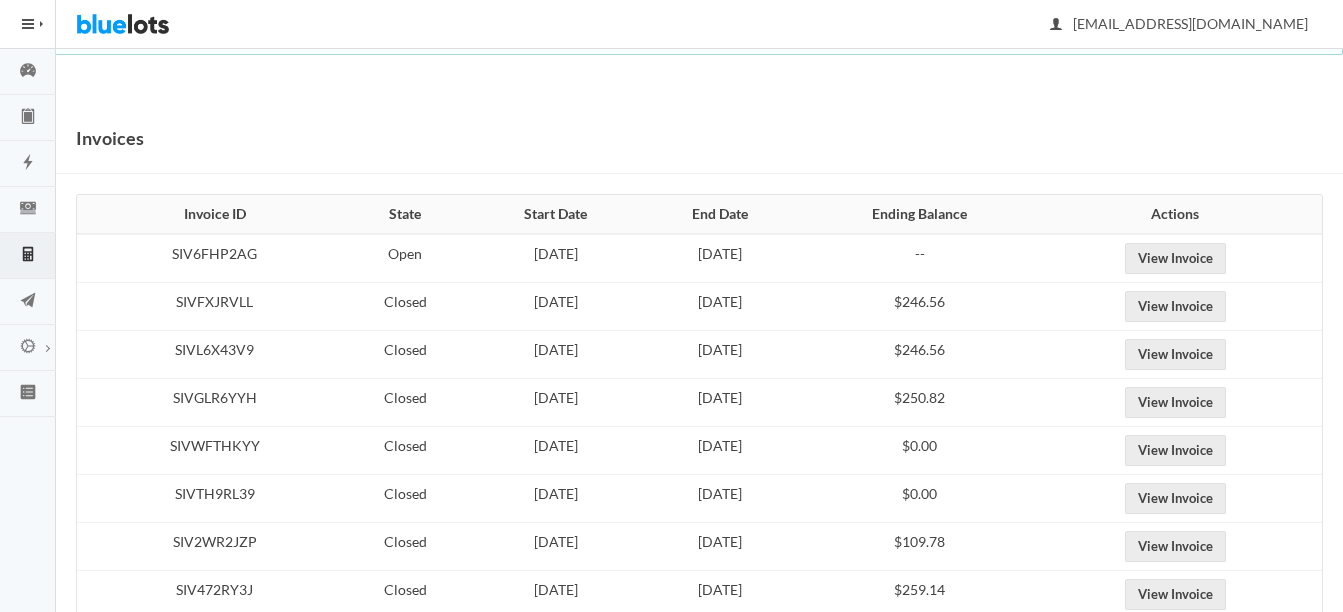 scroll, scrollTop: 0, scrollLeft: 0, axis: both 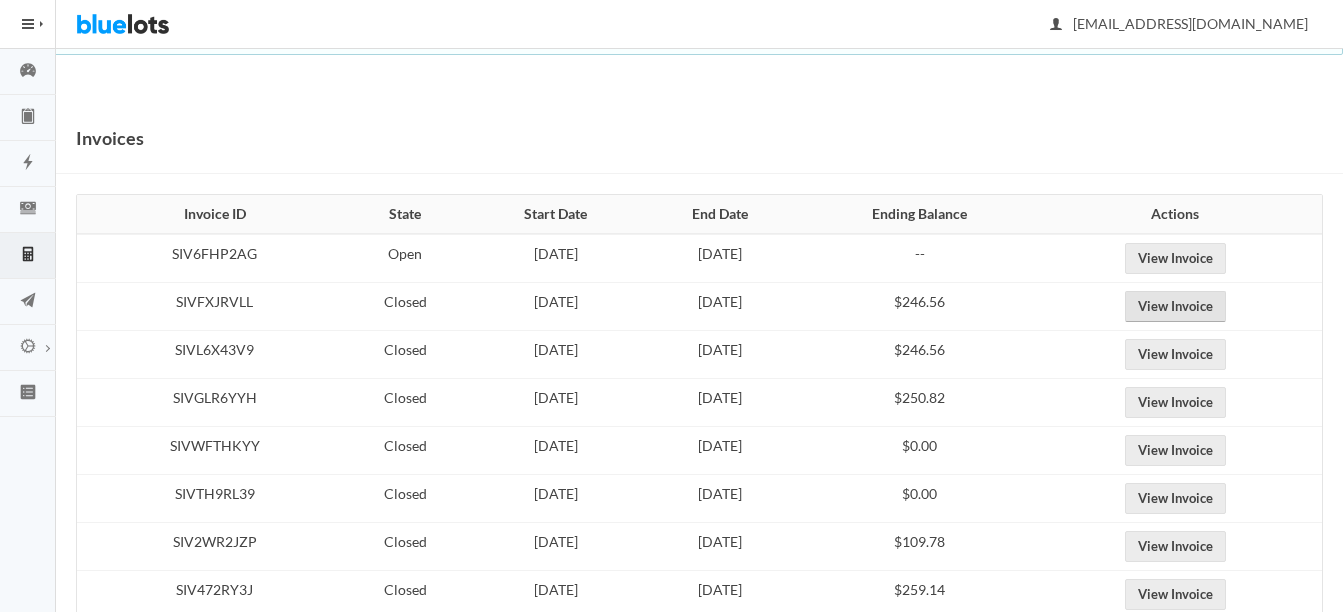 click on "View Invoice" at bounding box center [1175, 306] 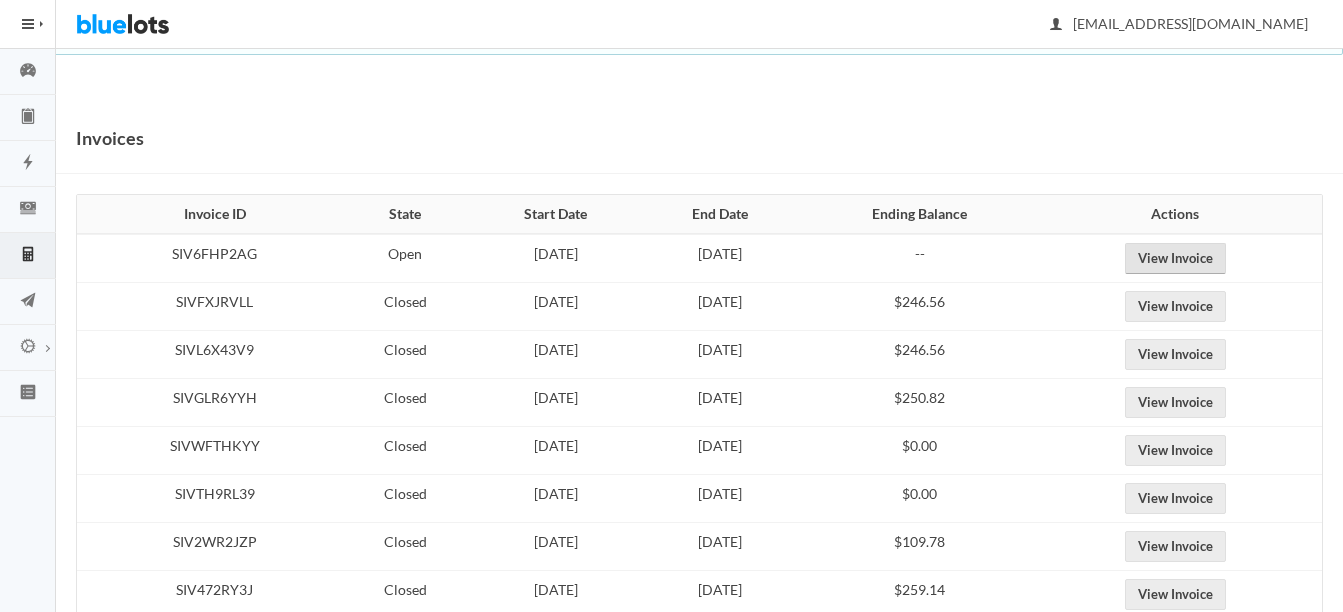 click on "View Invoice" at bounding box center [1175, 258] 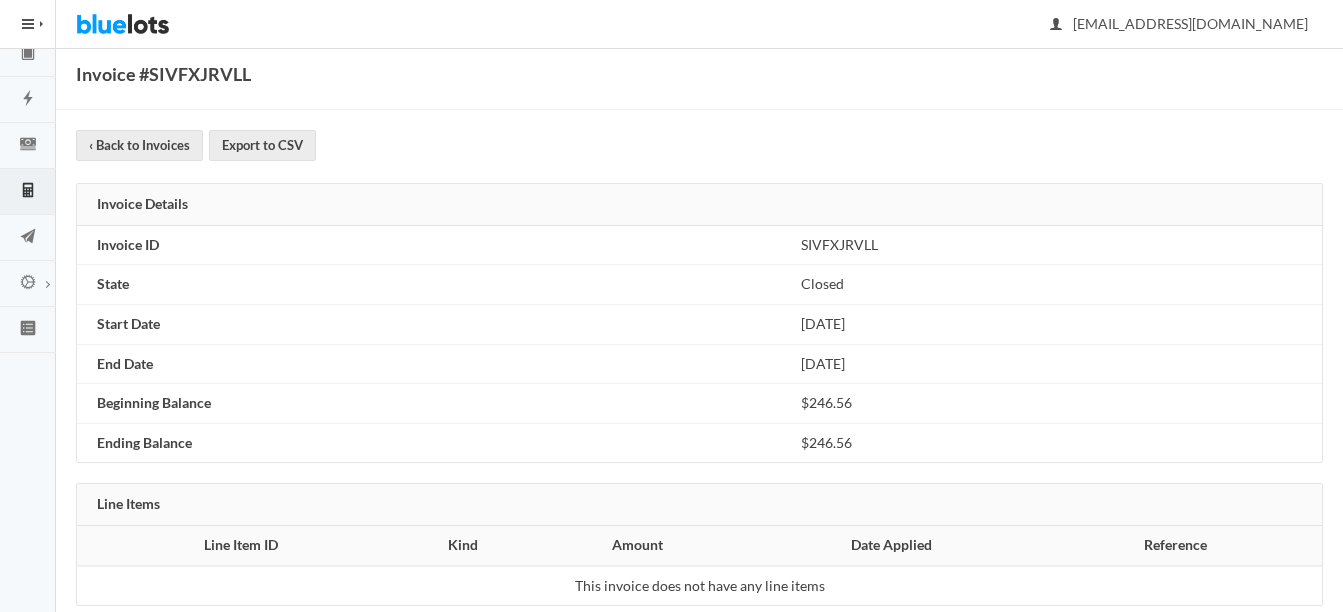 scroll, scrollTop: 98, scrollLeft: 0, axis: vertical 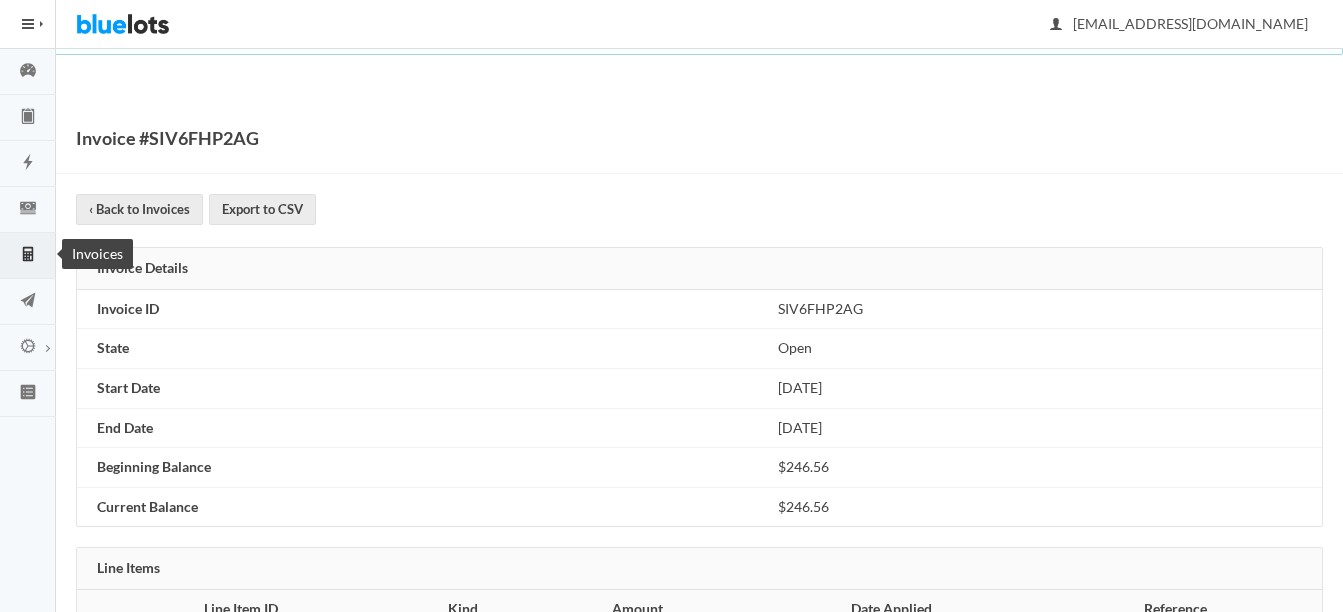 click 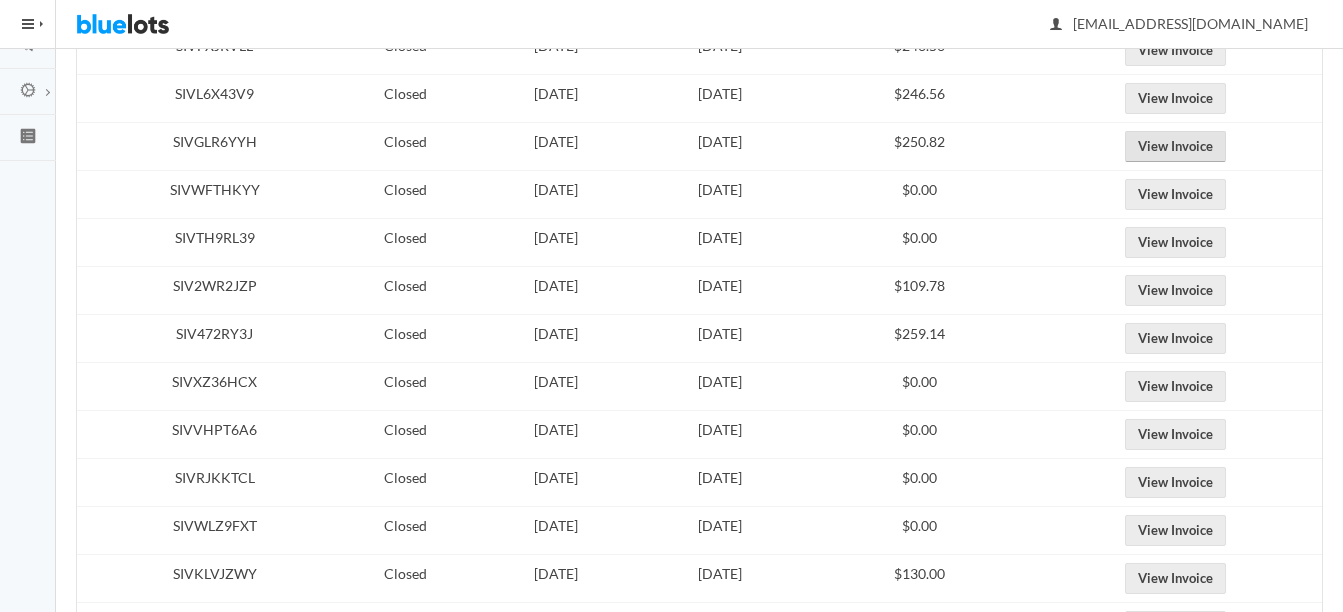 scroll, scrollTop: 100, scrollLeft: 0, axis: vertical 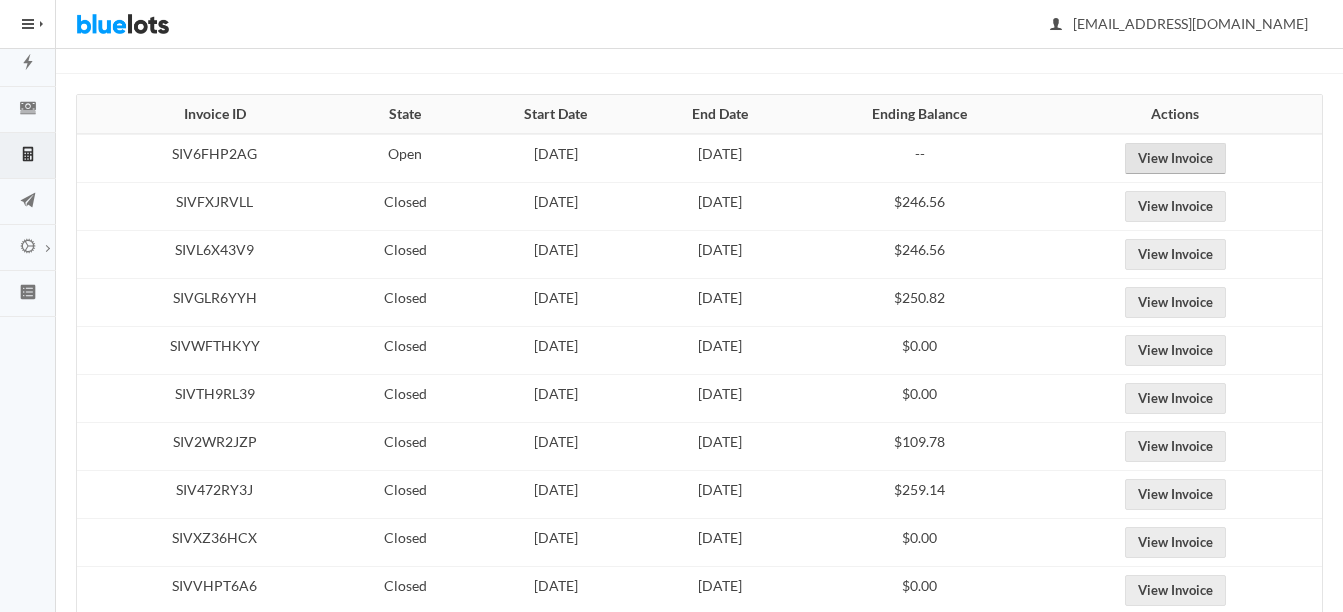 click on "View Invoice" at bounding box center [1175, 158] 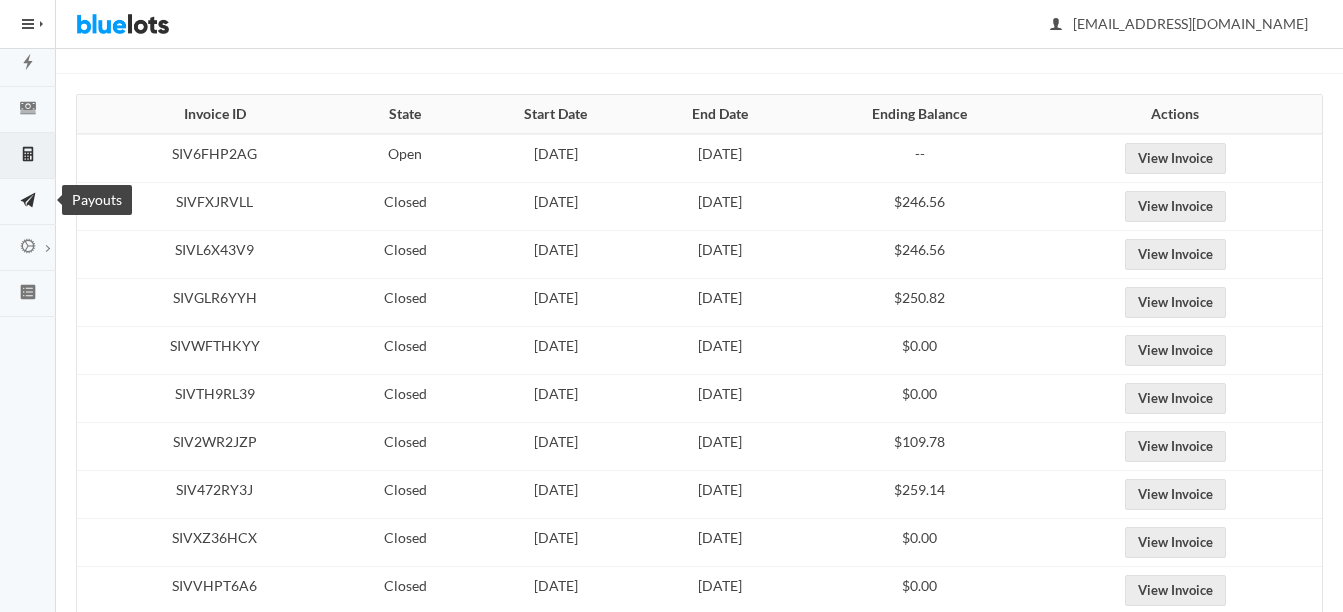 scroll, scrollTop: 0, scrollLeft: 0, axis: both 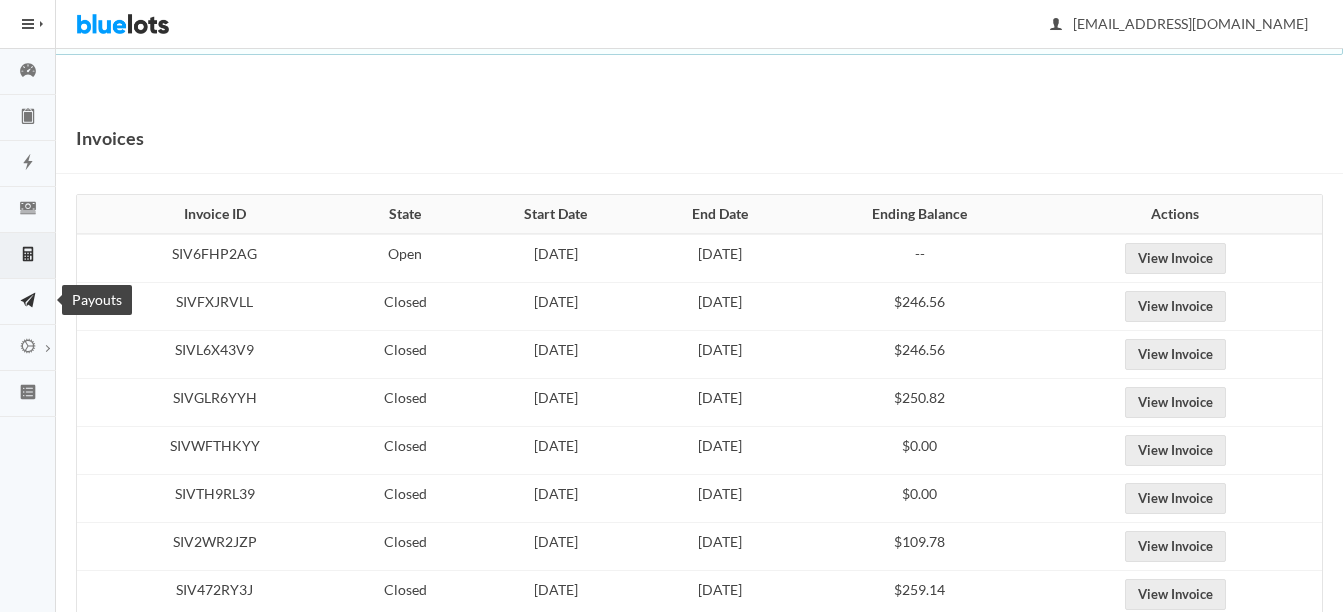 click 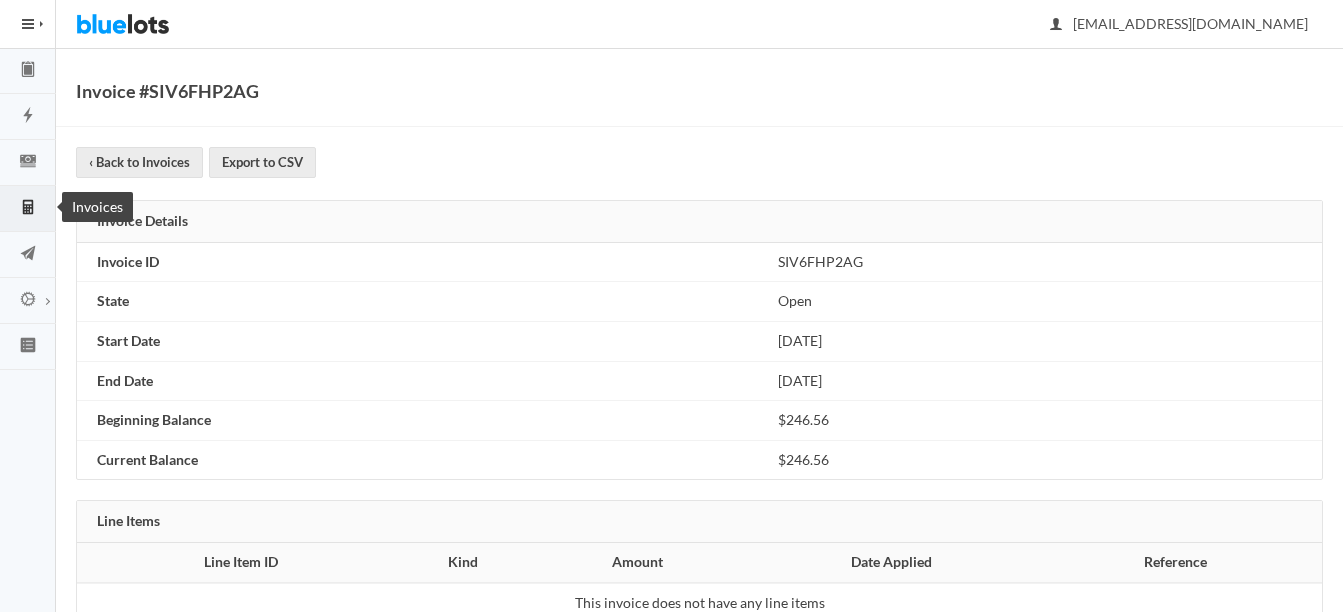 scroll, scrollTop: 0, scrollLeft: 0, axis: both 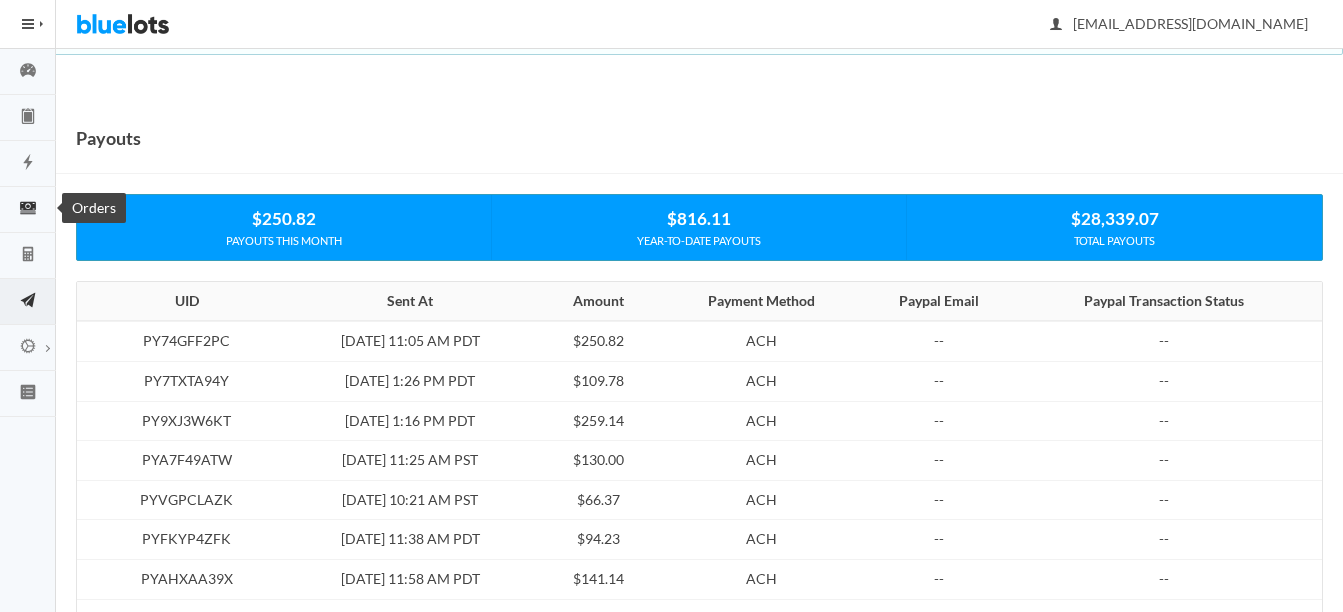 click 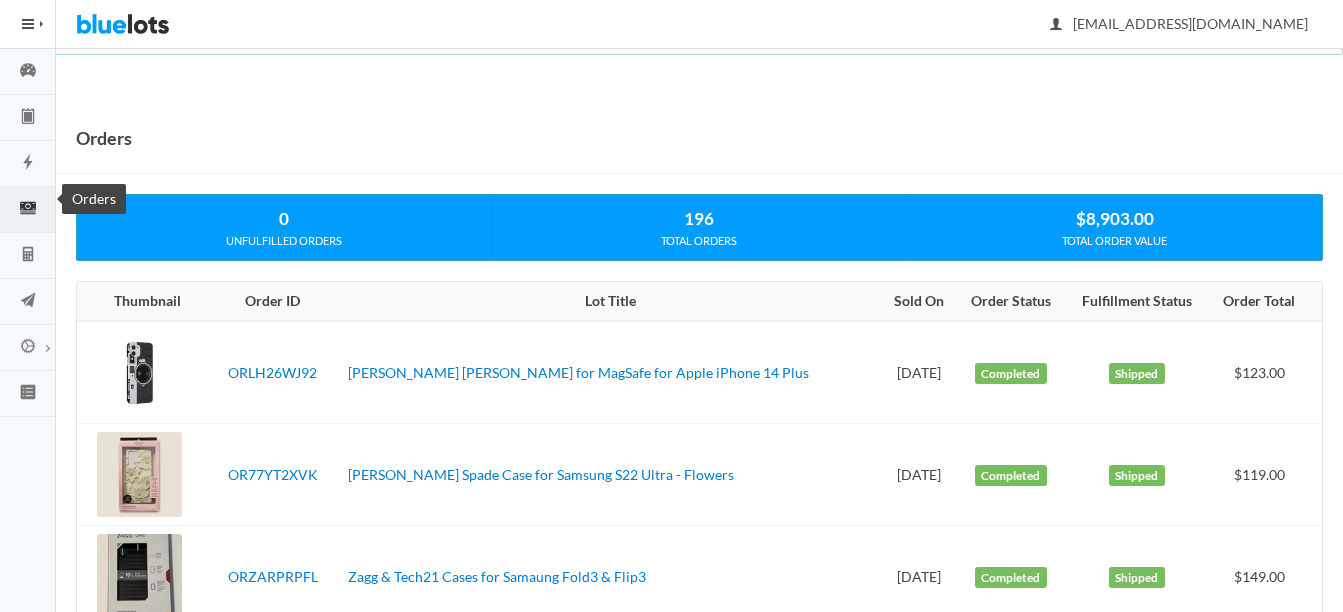 scroll, scrollTop: 0, scrollLeft: 0, axis: both 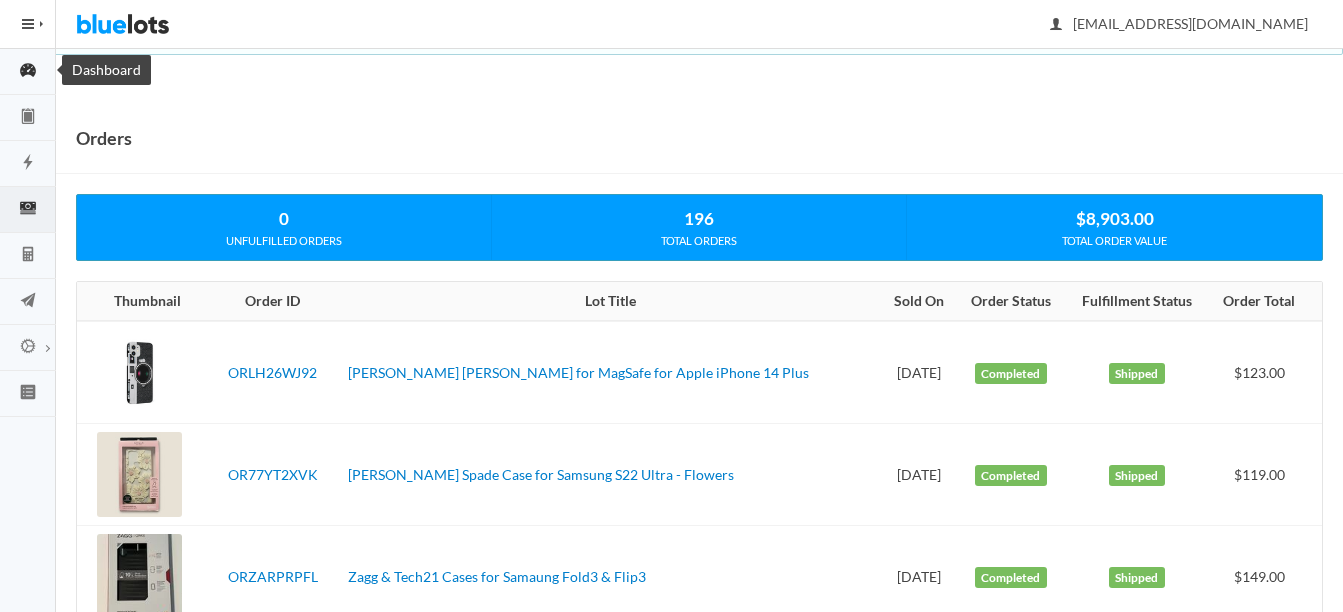 click 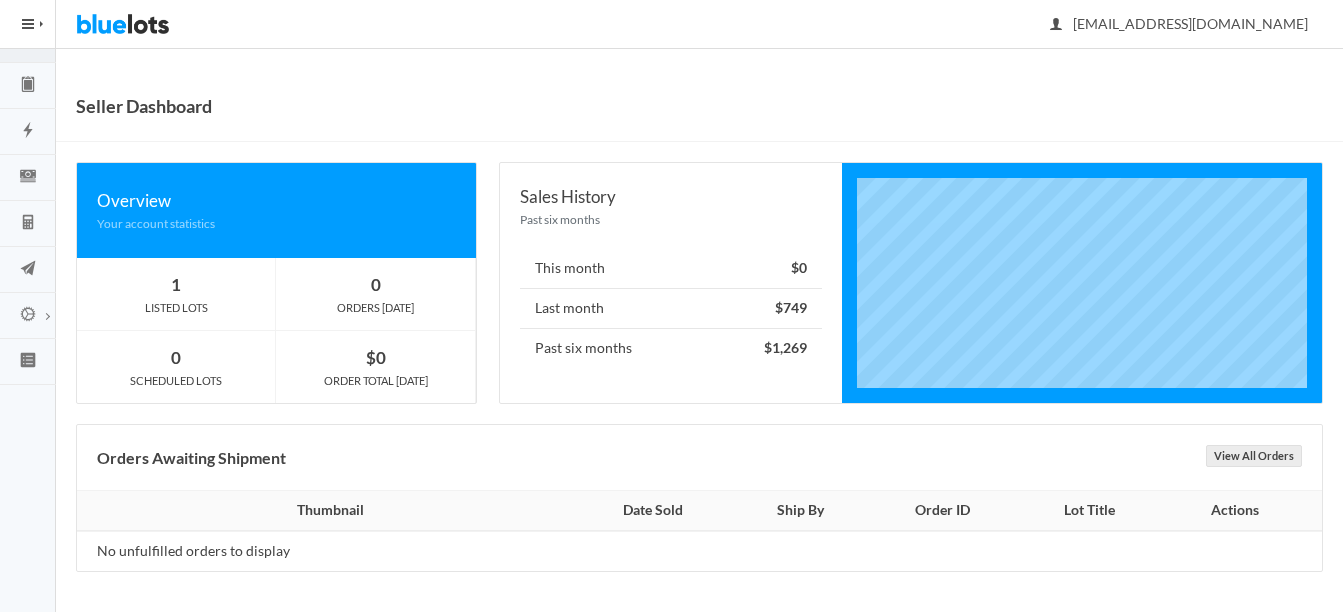 scroll, scrollTop: 0, scrollLeft: 0, axis: both 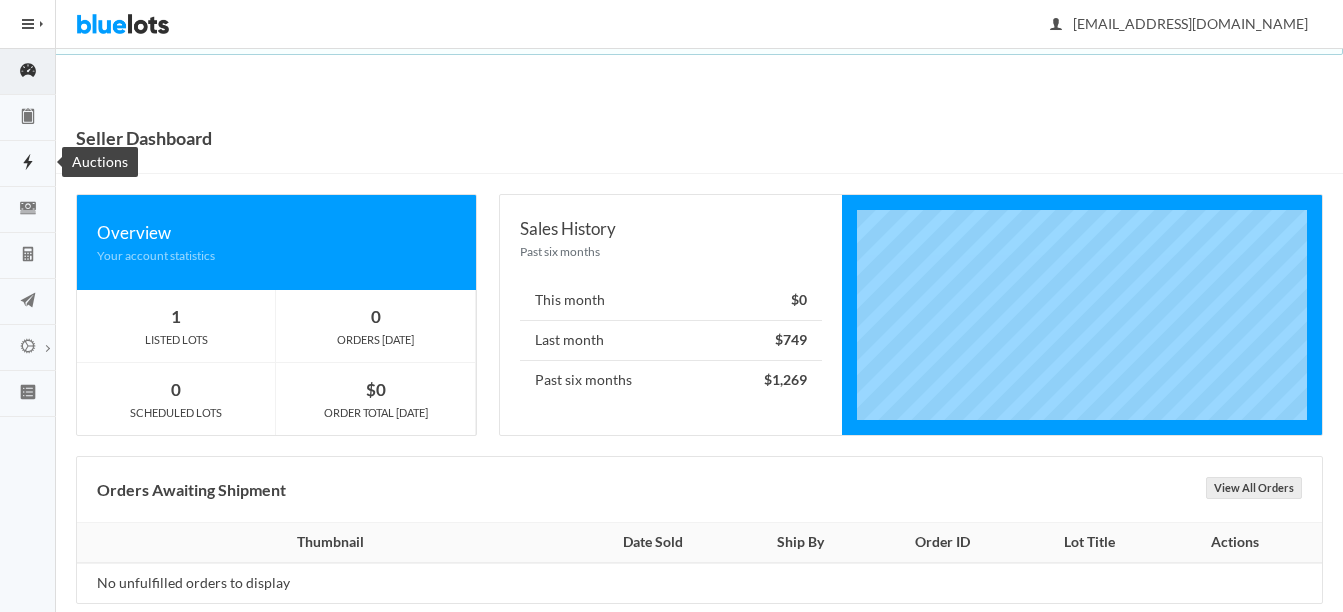 click 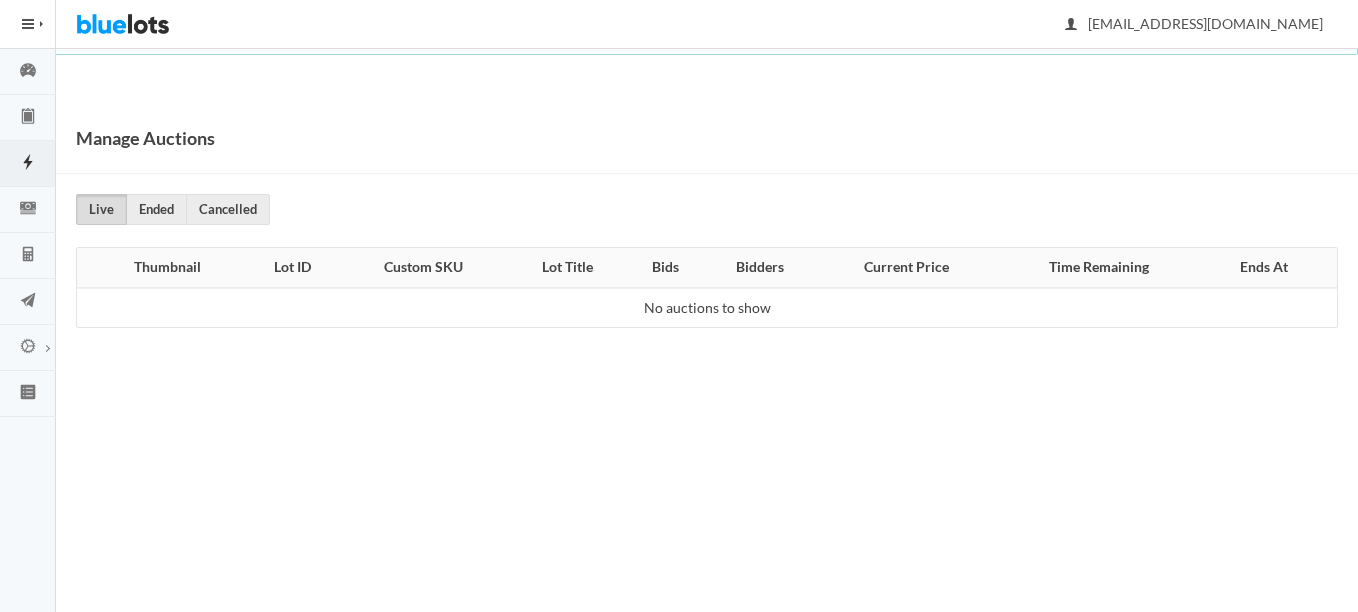 scroll, scrollTop: 0, scrollLeft: 0, axis: both 